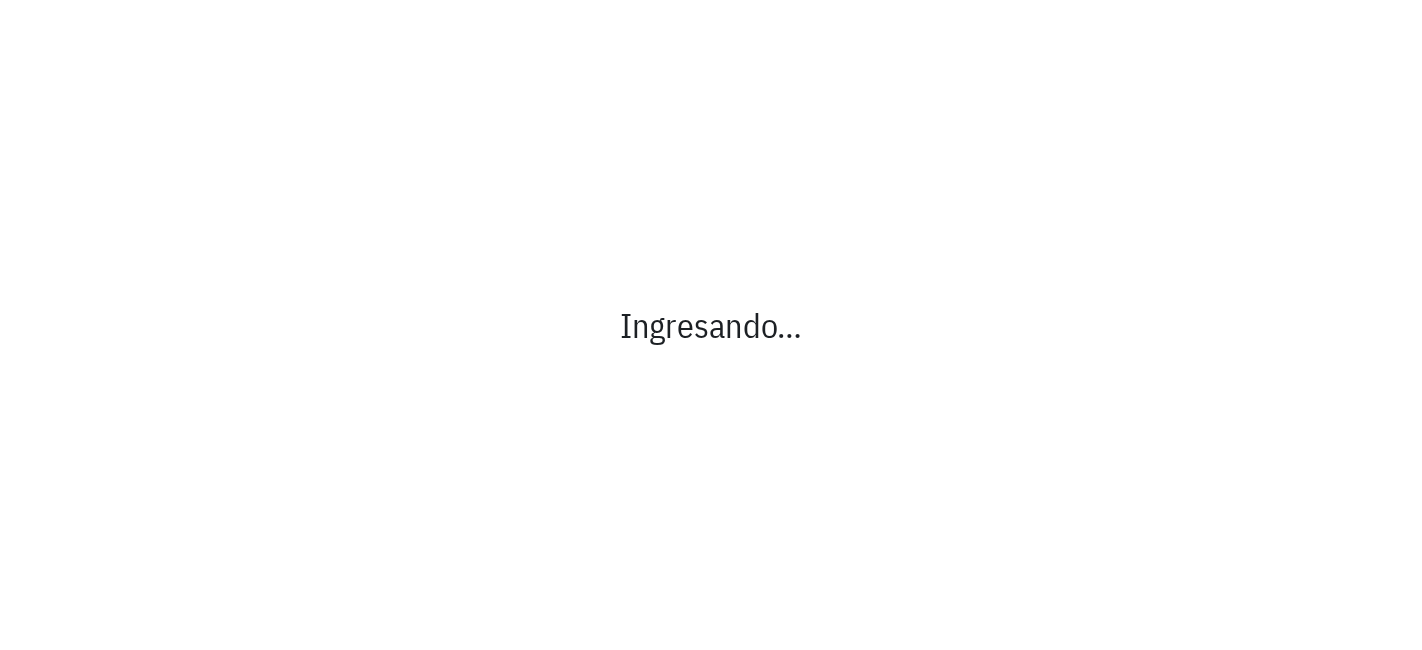 scroll, scrollTop: 0, scrollLeft: 0, axis: both 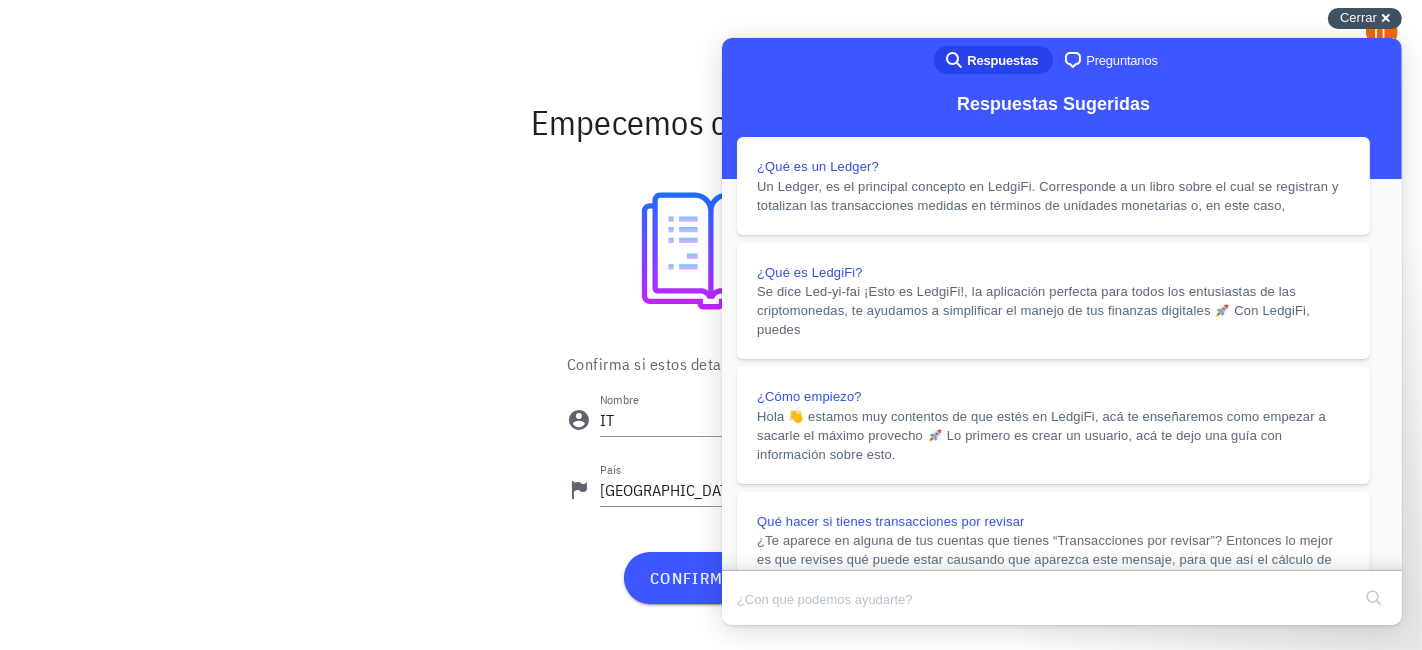 click on "Cerrar cross-small" at bounding box center (1365, 18) 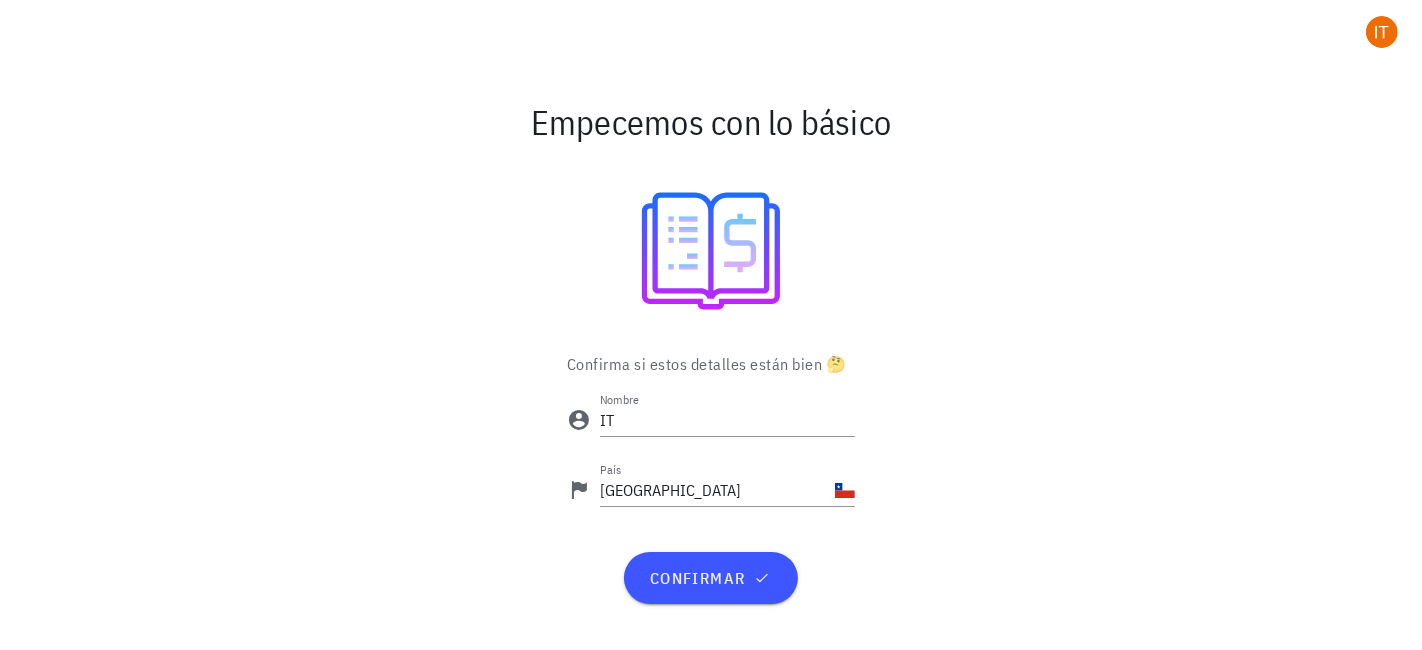 click on "Confirma si estos detalles están bien 🤔" at bounding box center (711, 364) 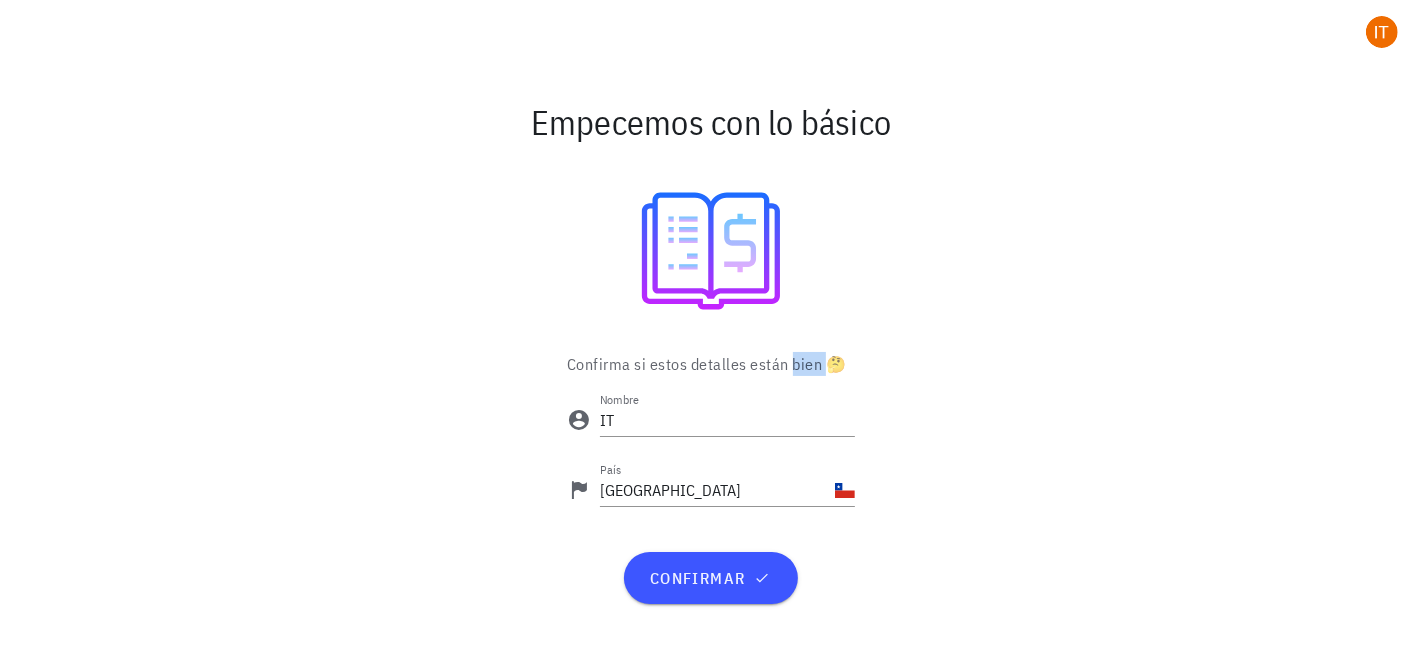 click on "Confirma si estos detalles están bien 🤔" at bounding box center (711, 364) 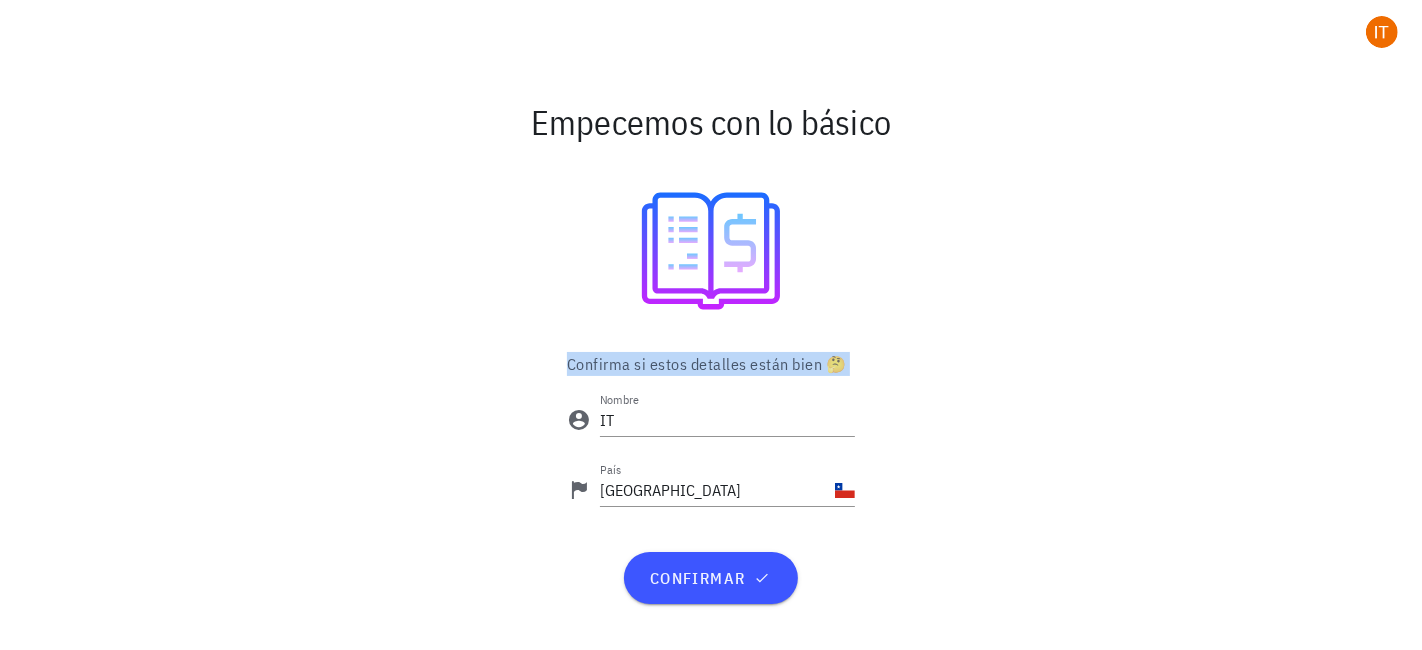 click on "Confirma si estos detalles están bien 🤔" at bounding box center [711, 364] 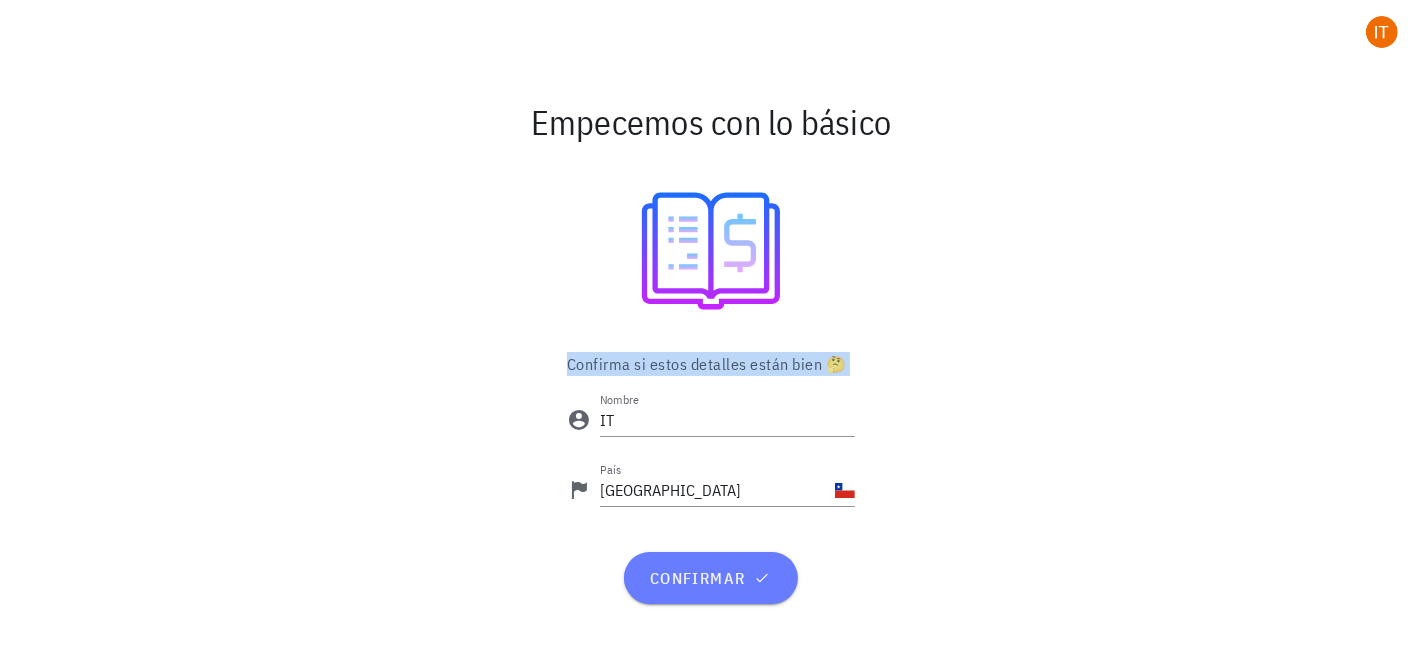 click on "confirmar" at bounding box center [710, 578] 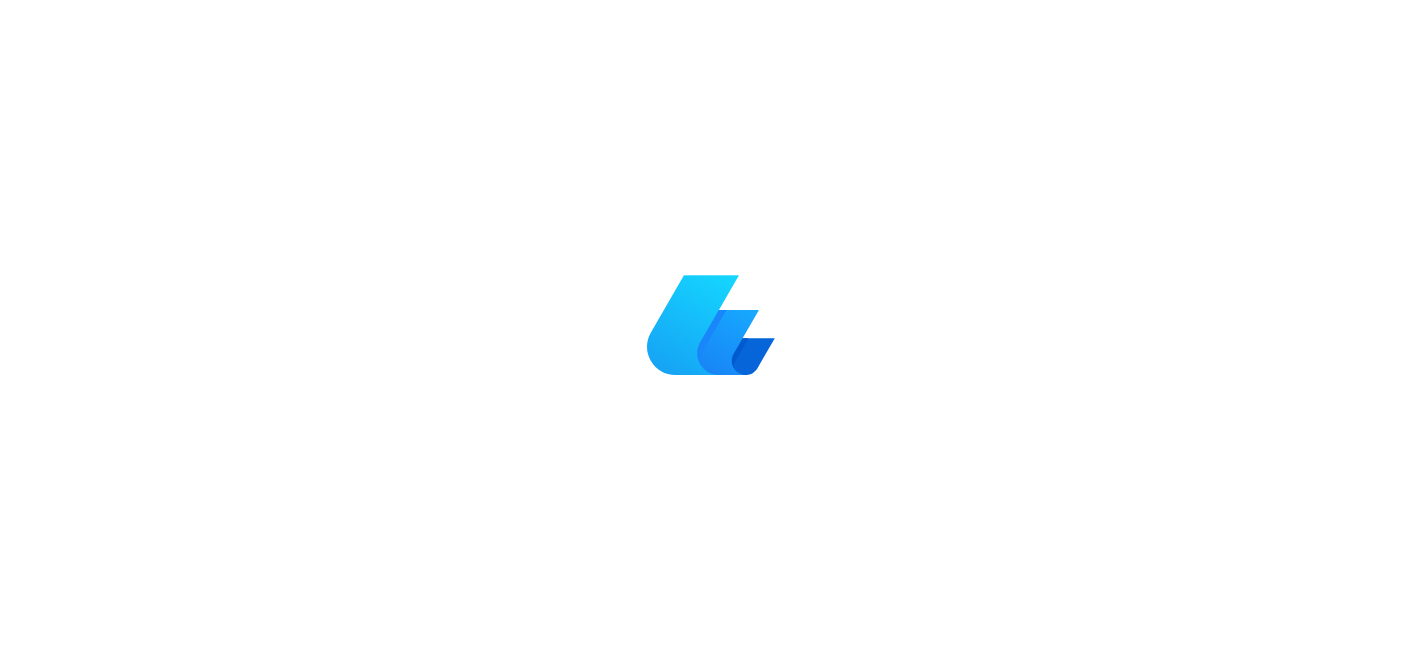 scroll, scrollTop: 0, scrollLeft: 0, axis: both 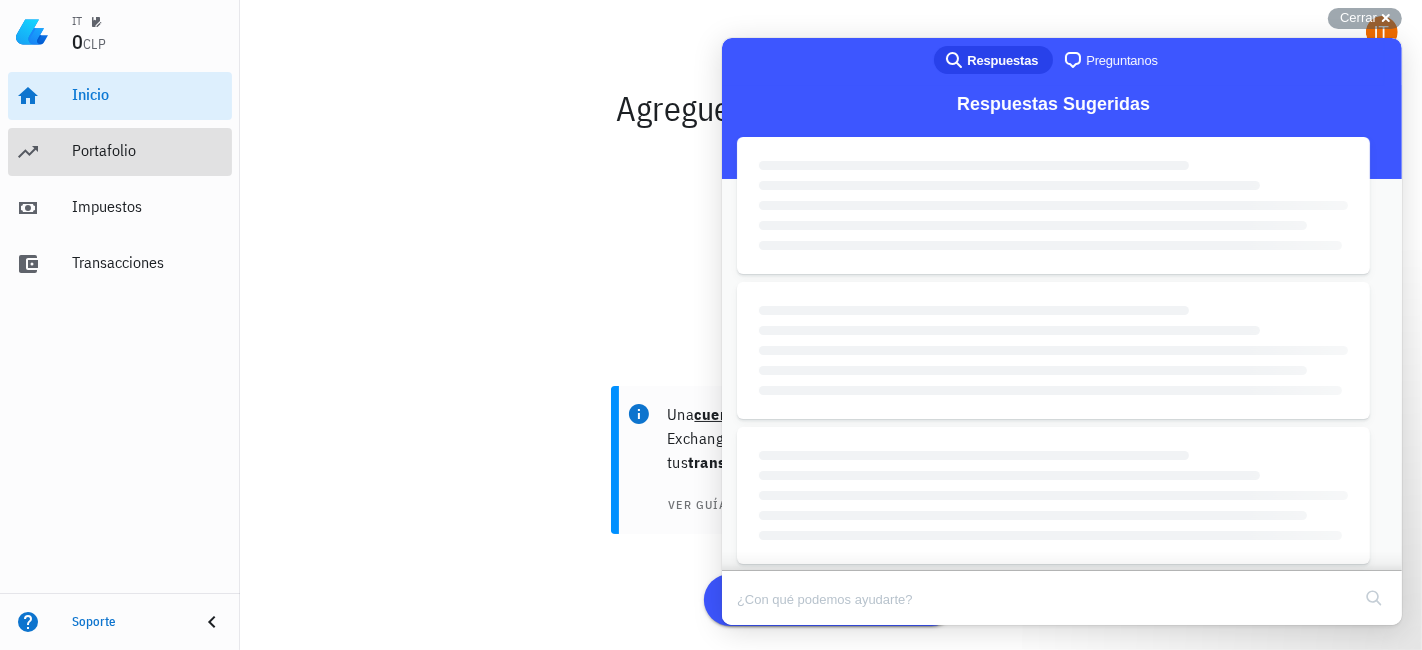click on "Portafolio" at bounding box center (148, 150) 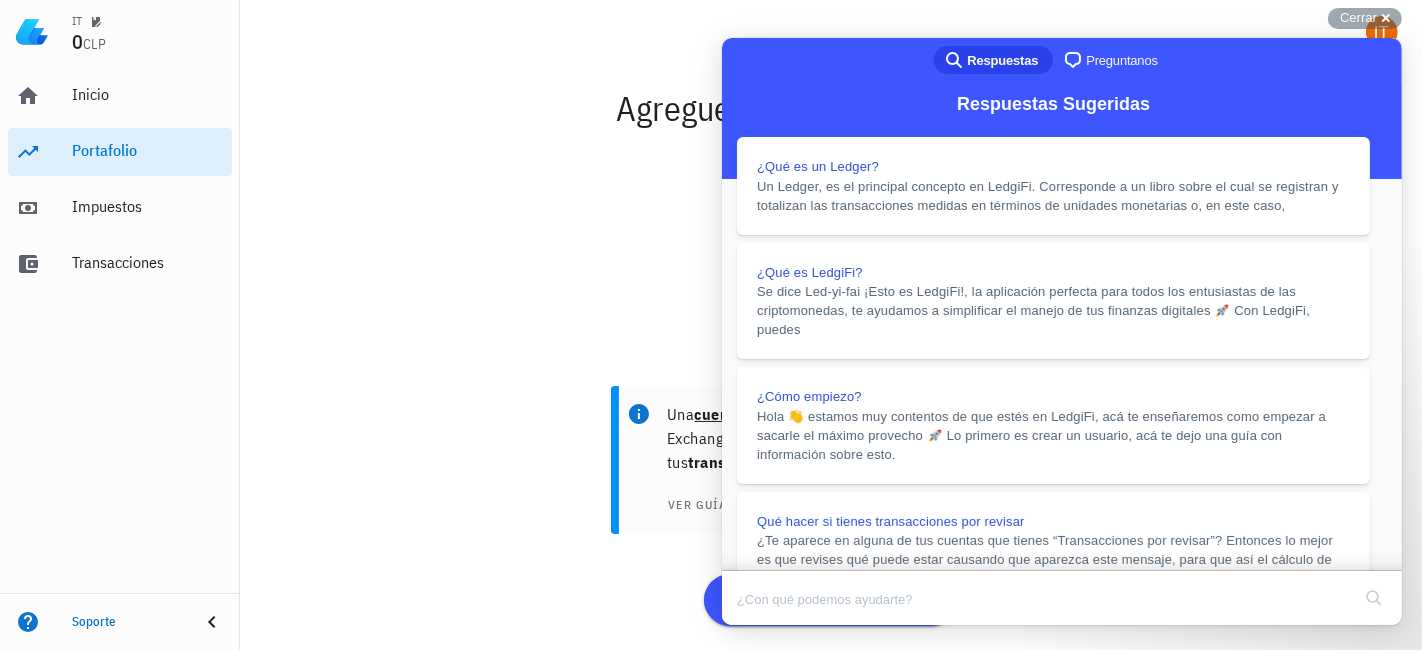 click on "Close" at bounding box center [740, 639] 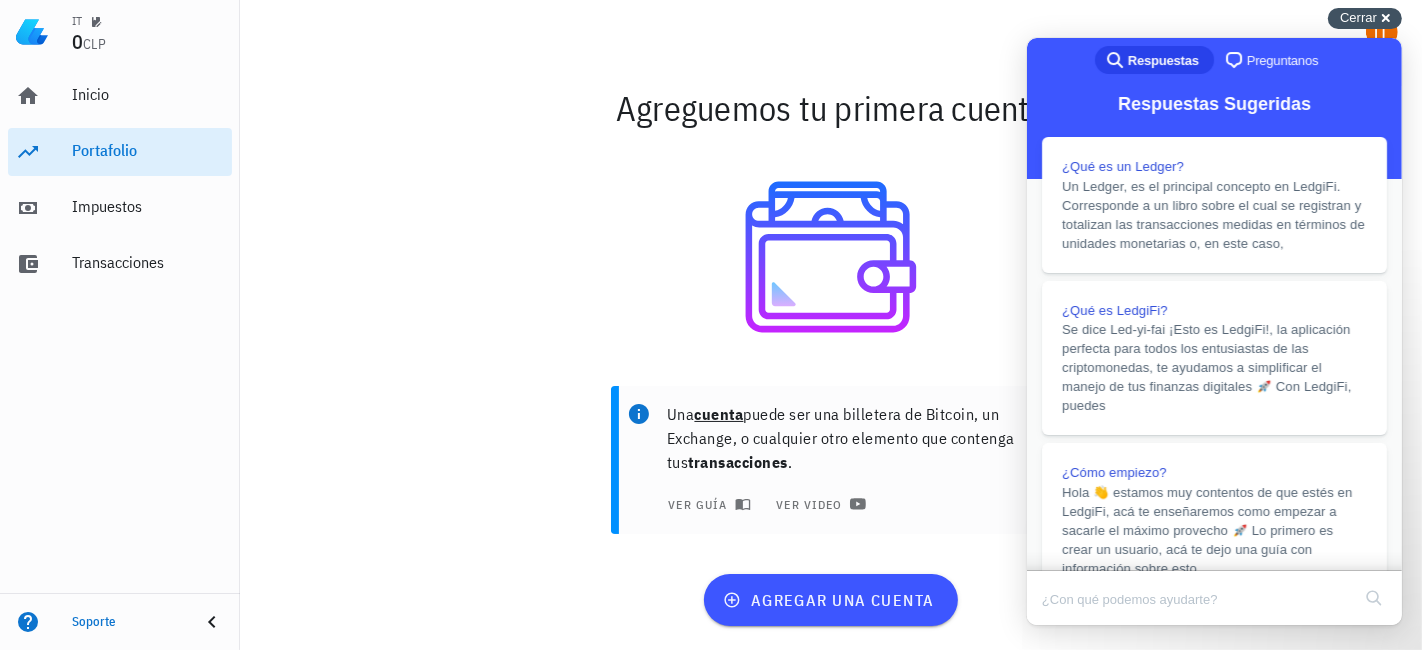 click on "Cerrar" at bounding box center [1358, 17] 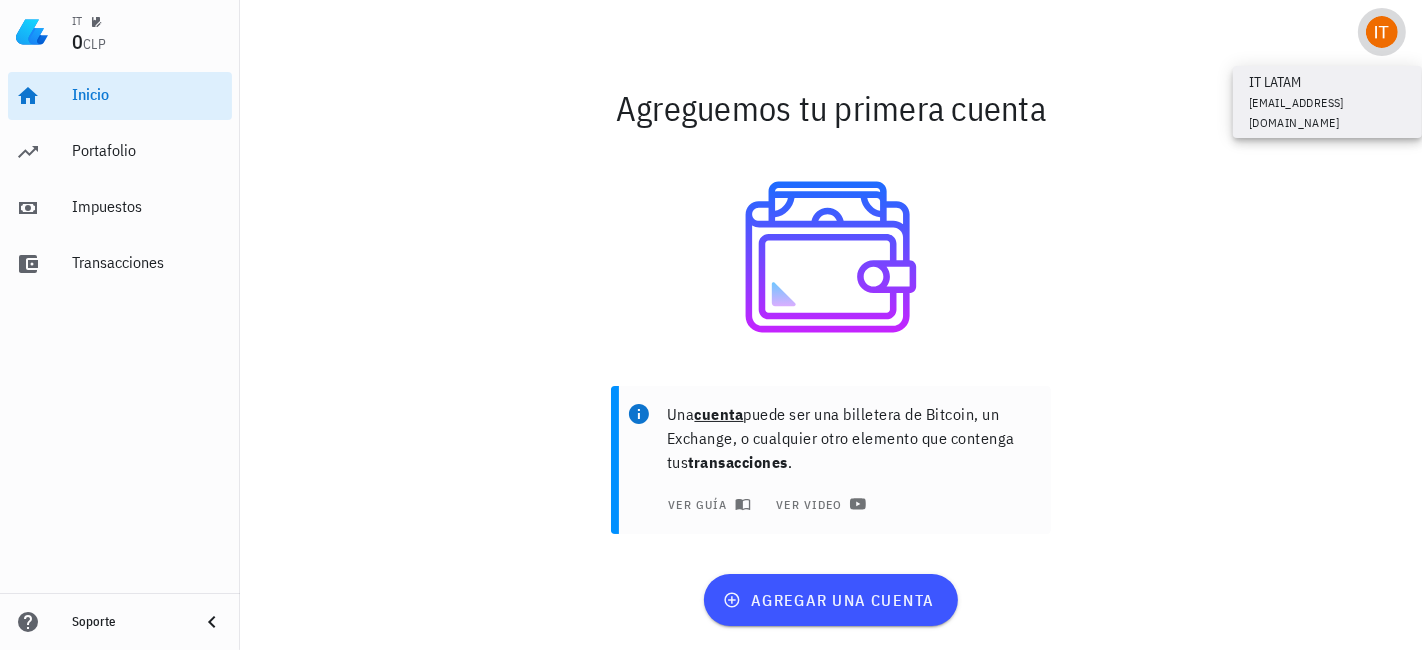 click at bounding box center [1382, 32] 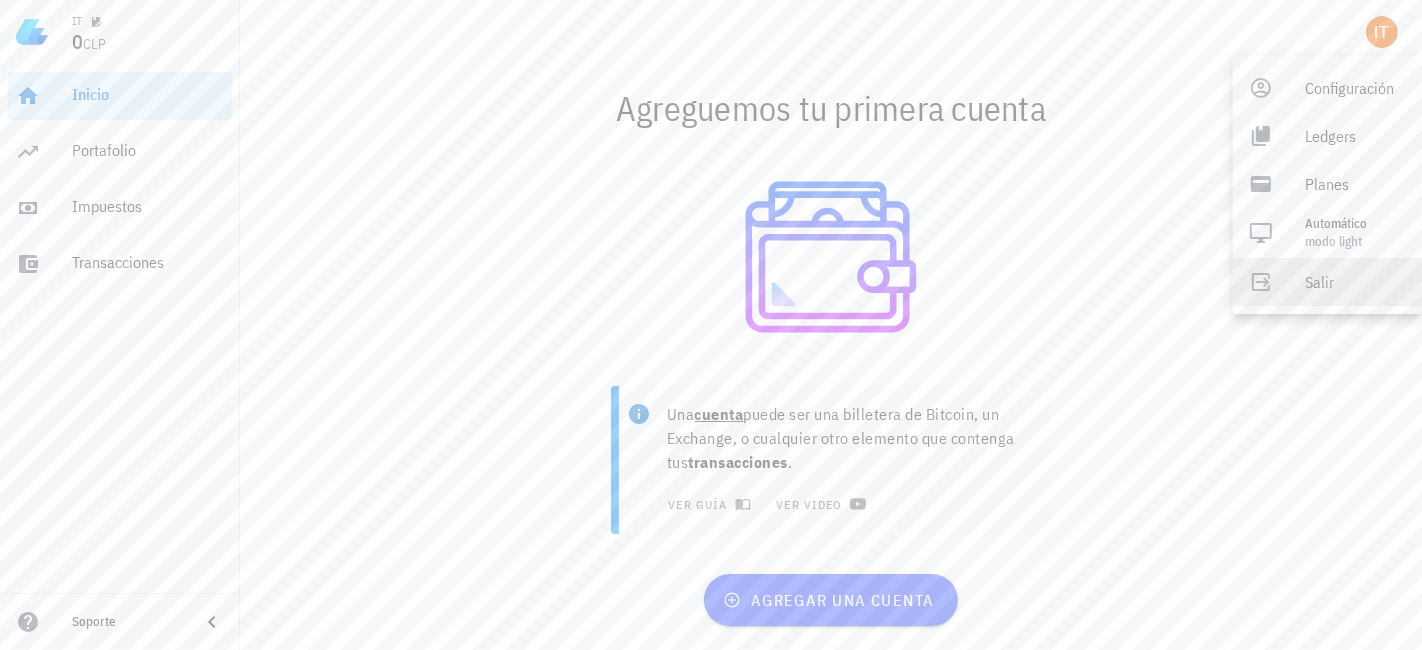 click on "Salir" at bounding box center [1355, 282] 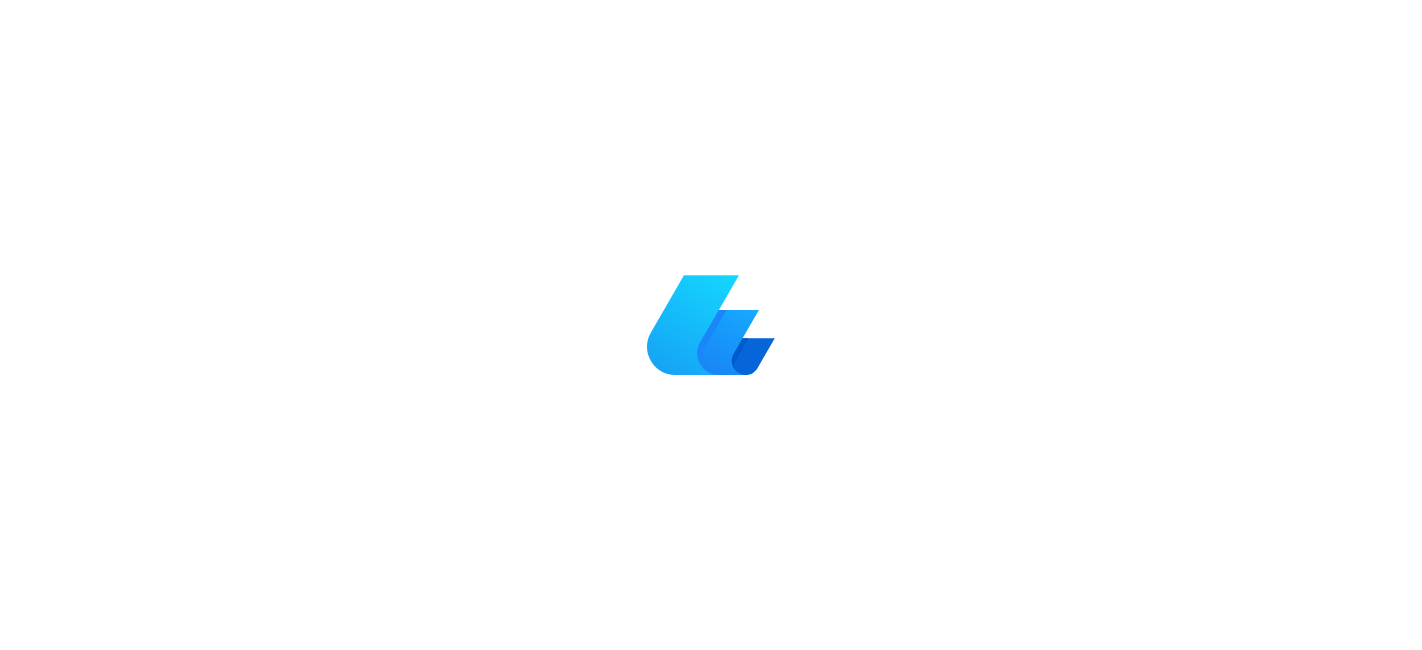 scroll, scrollTop: 0, scrollLeft: 0, axis: both 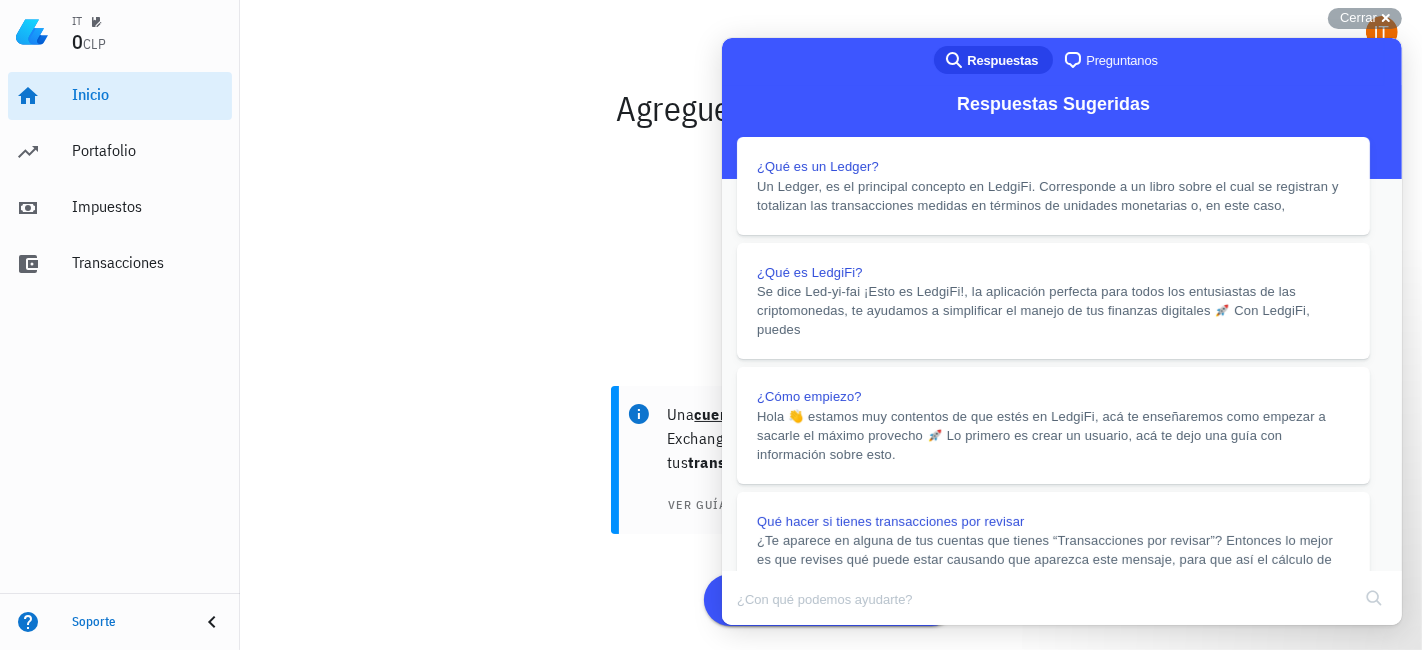 click on "Close" at bounding box center [740, 639] 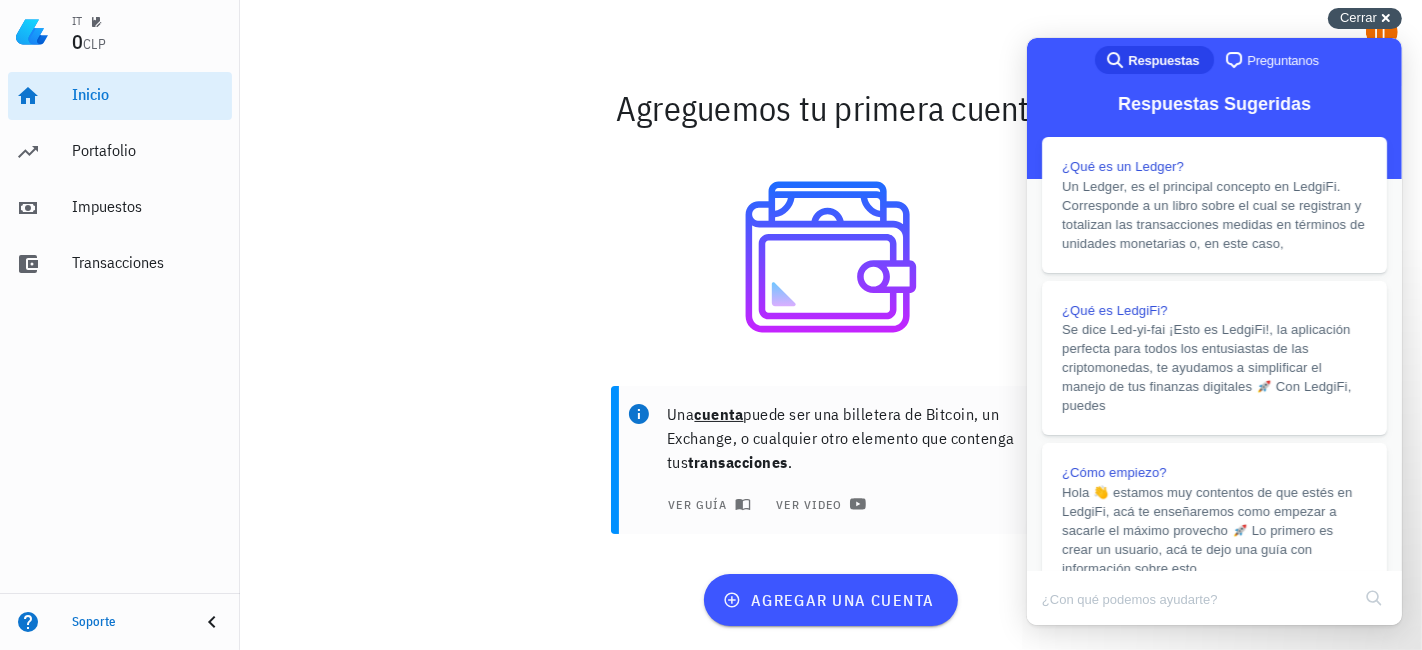 click on "Cerrar cross-small" at bounding box center (1365, 18) 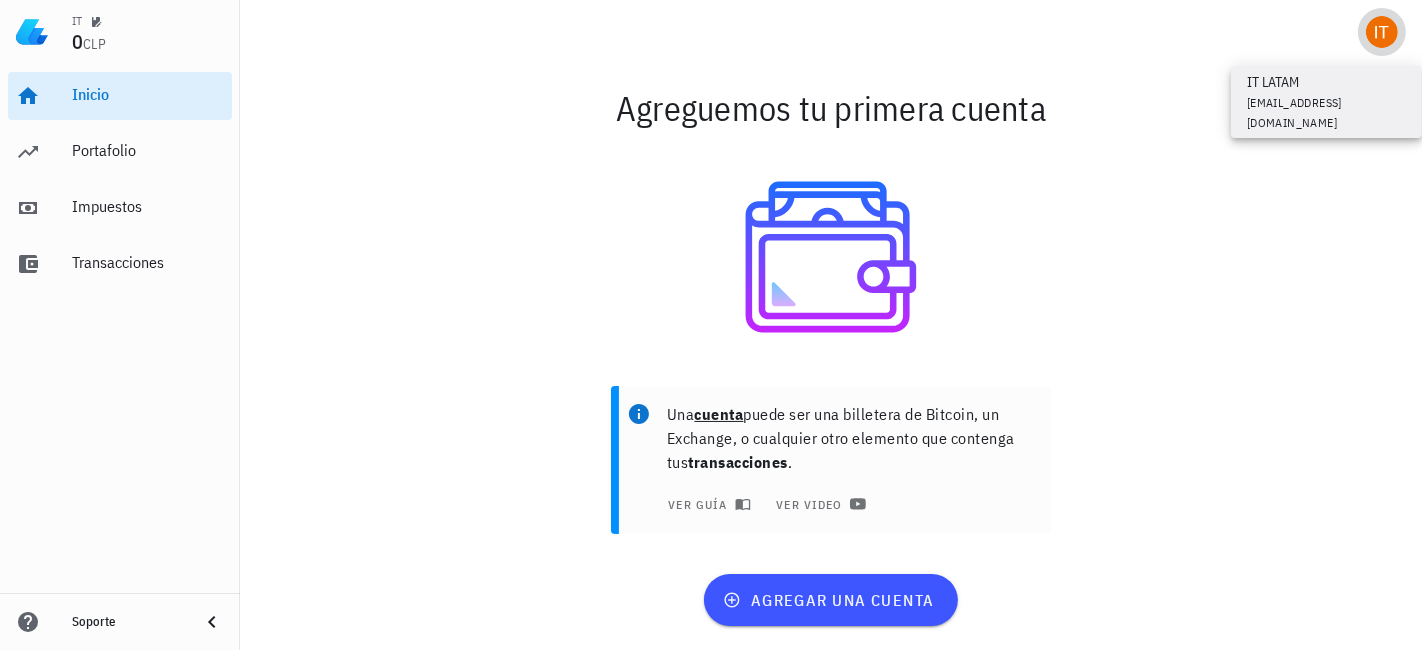 click at bounding box center (1382, 32) 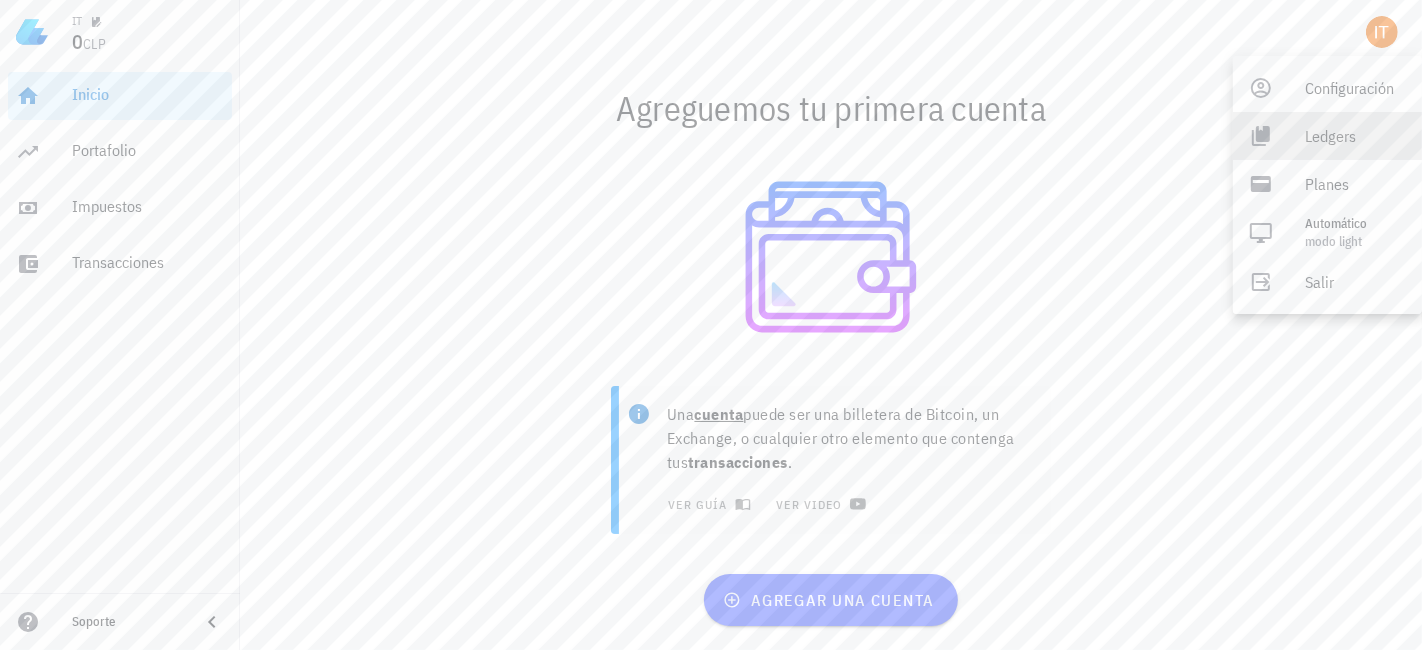 click on "Ledgers" at bounding box center (1355, 136) 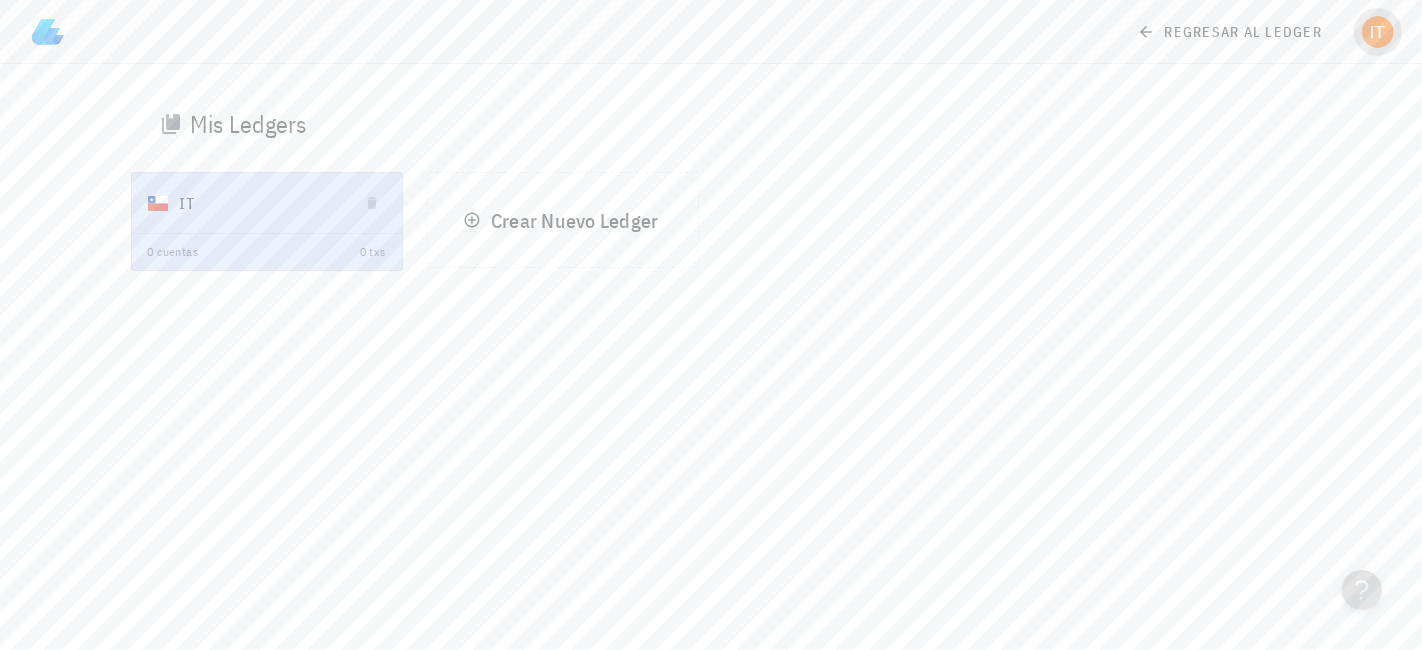 click at bounding box center (1378, 32) 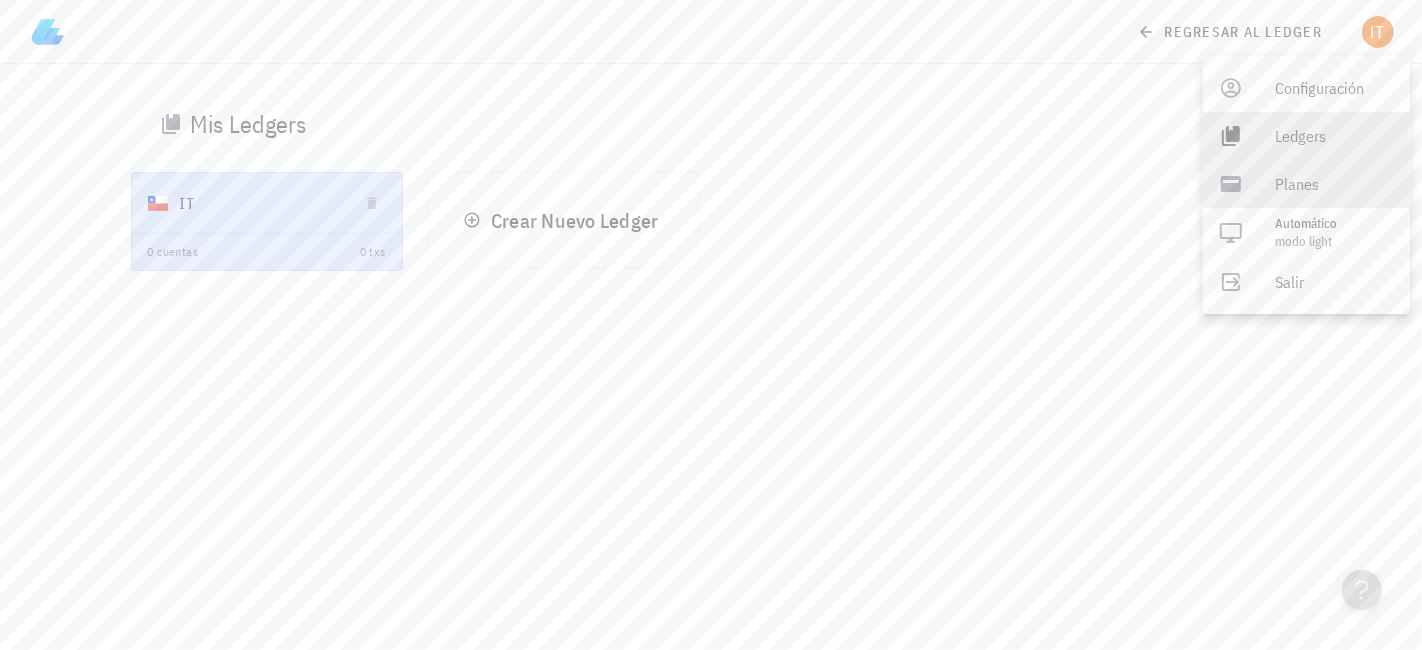 click on "Planes" at bounding box center (1334, 184) 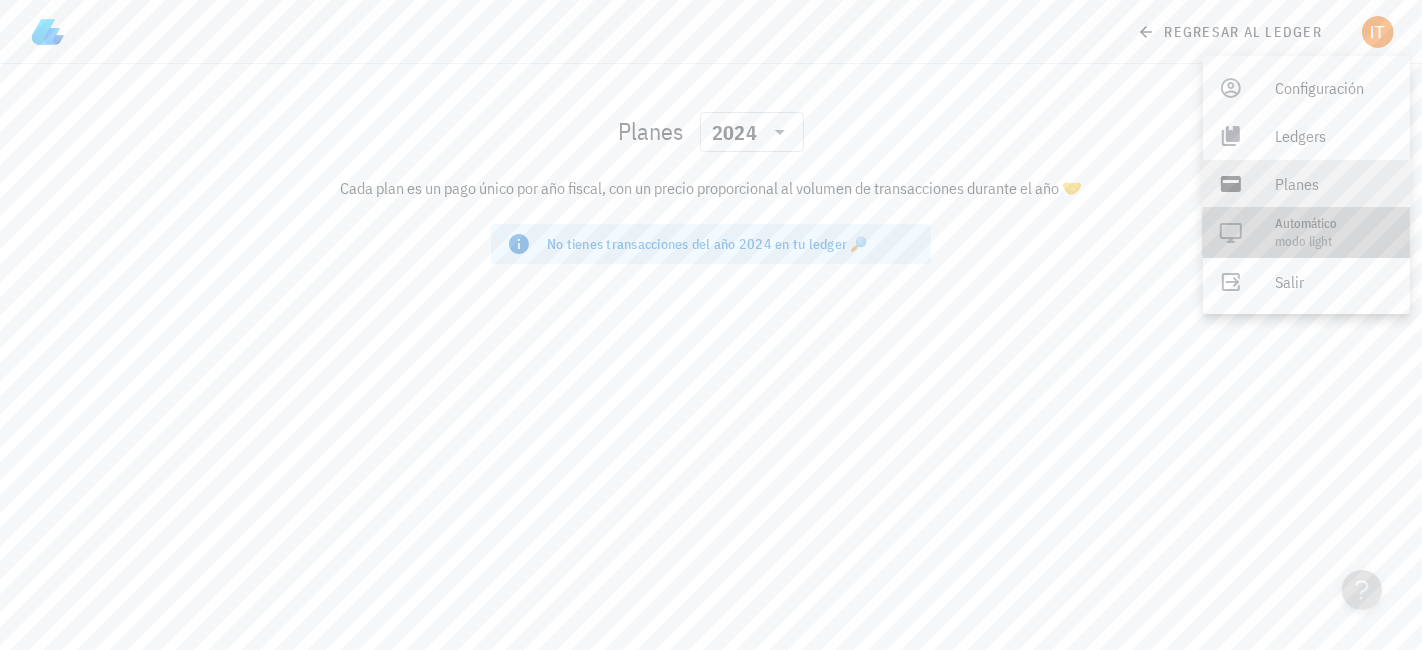 click on "Automático" at bounding box center [1334, 224] 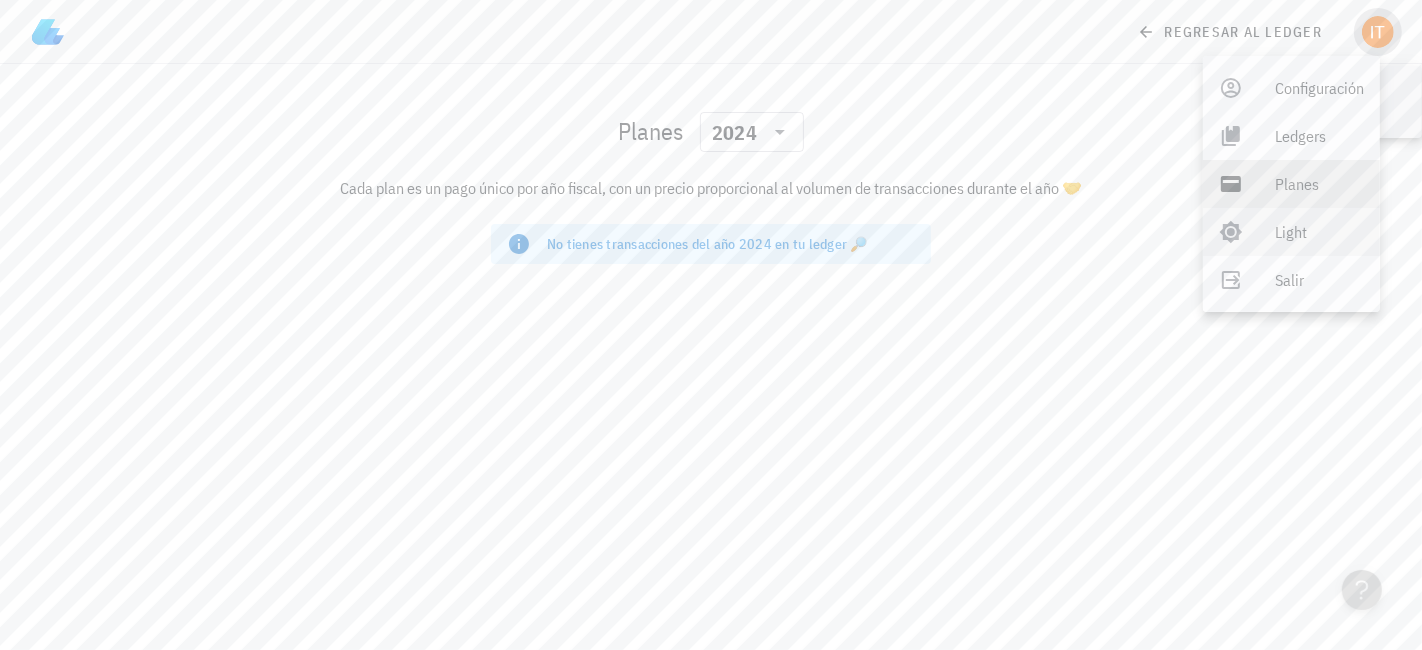 click at bounding box center (1378, 32) 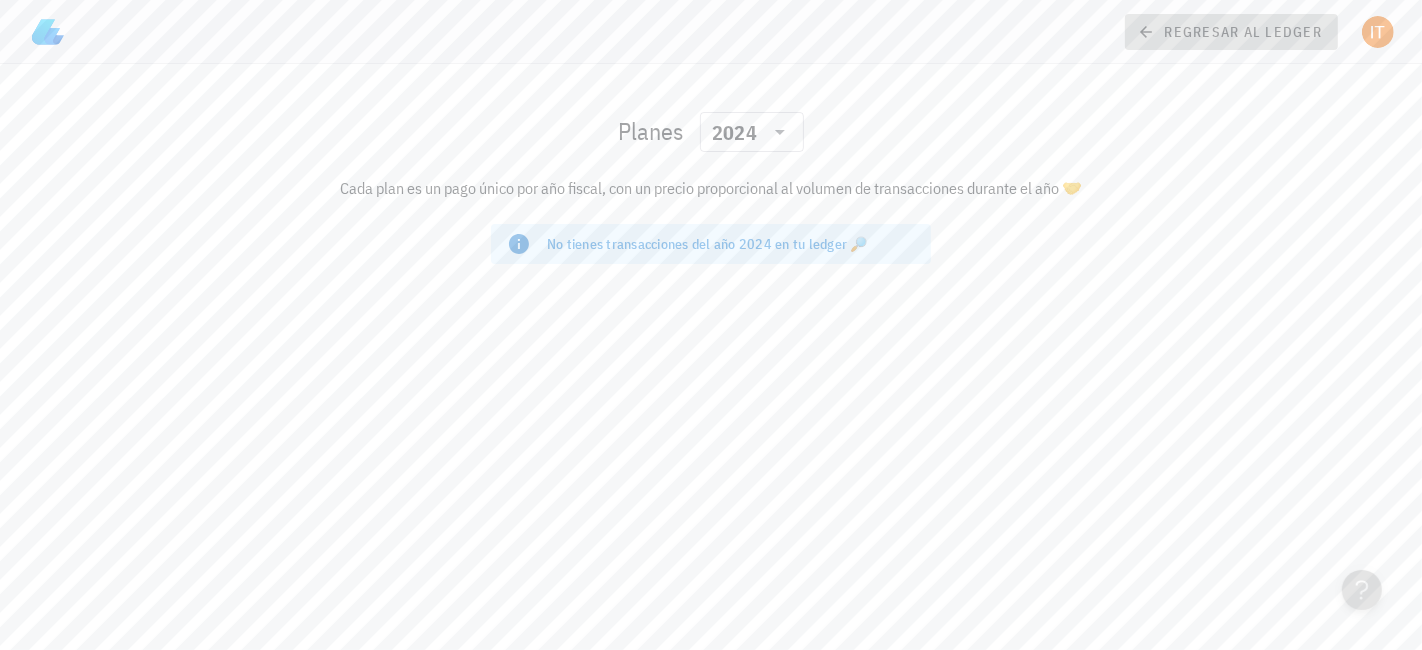 click 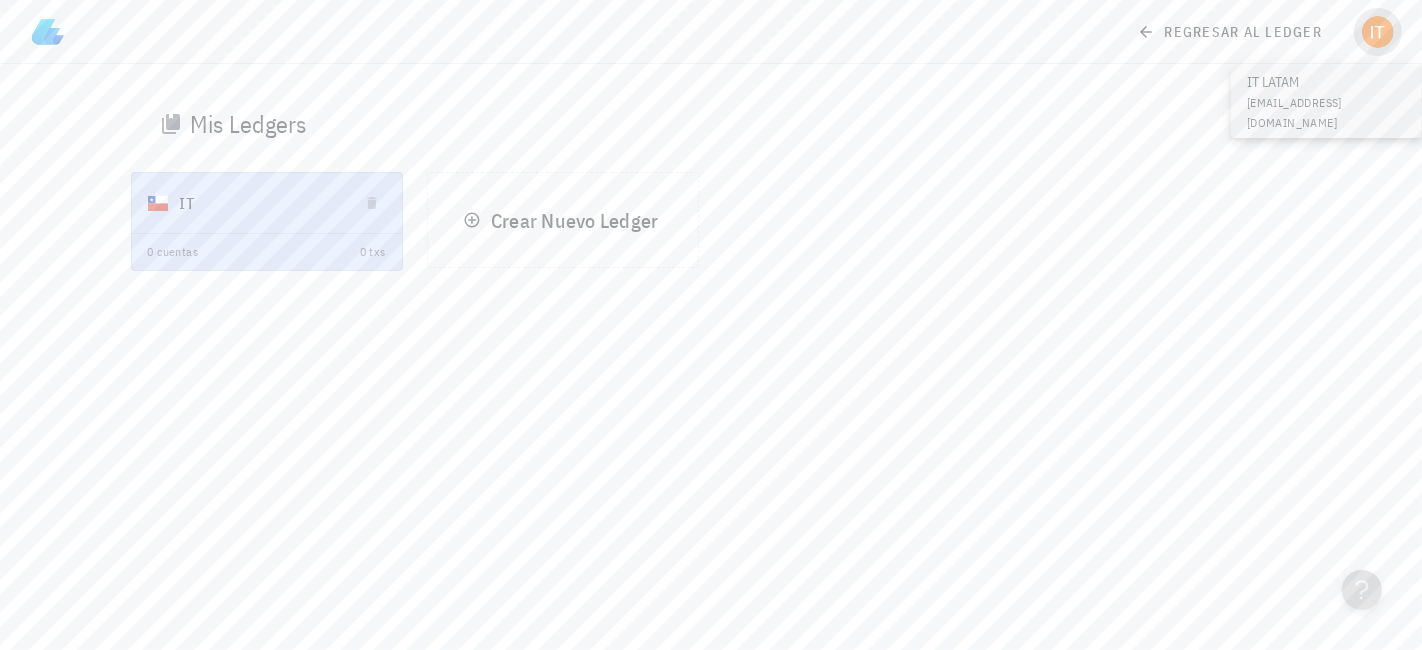 click at bounding box center [1378, 32] 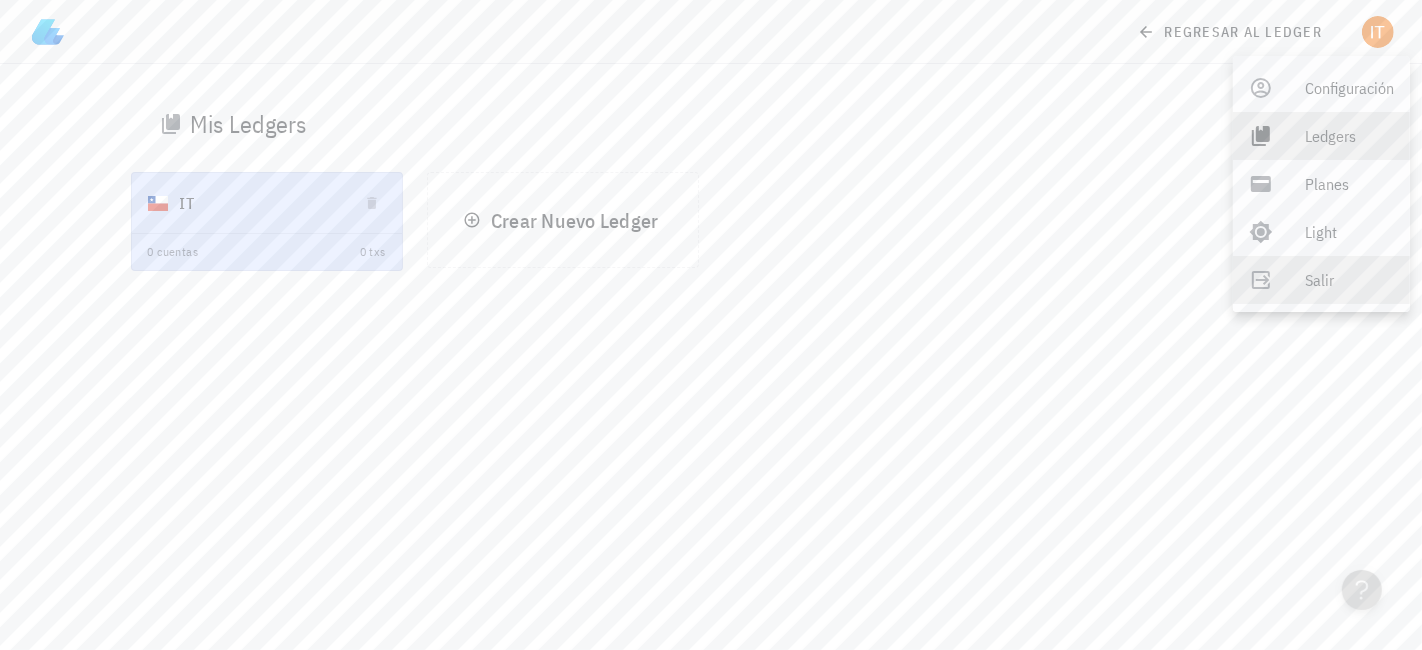 click on "Salir" at bounding box center [1349, 280] 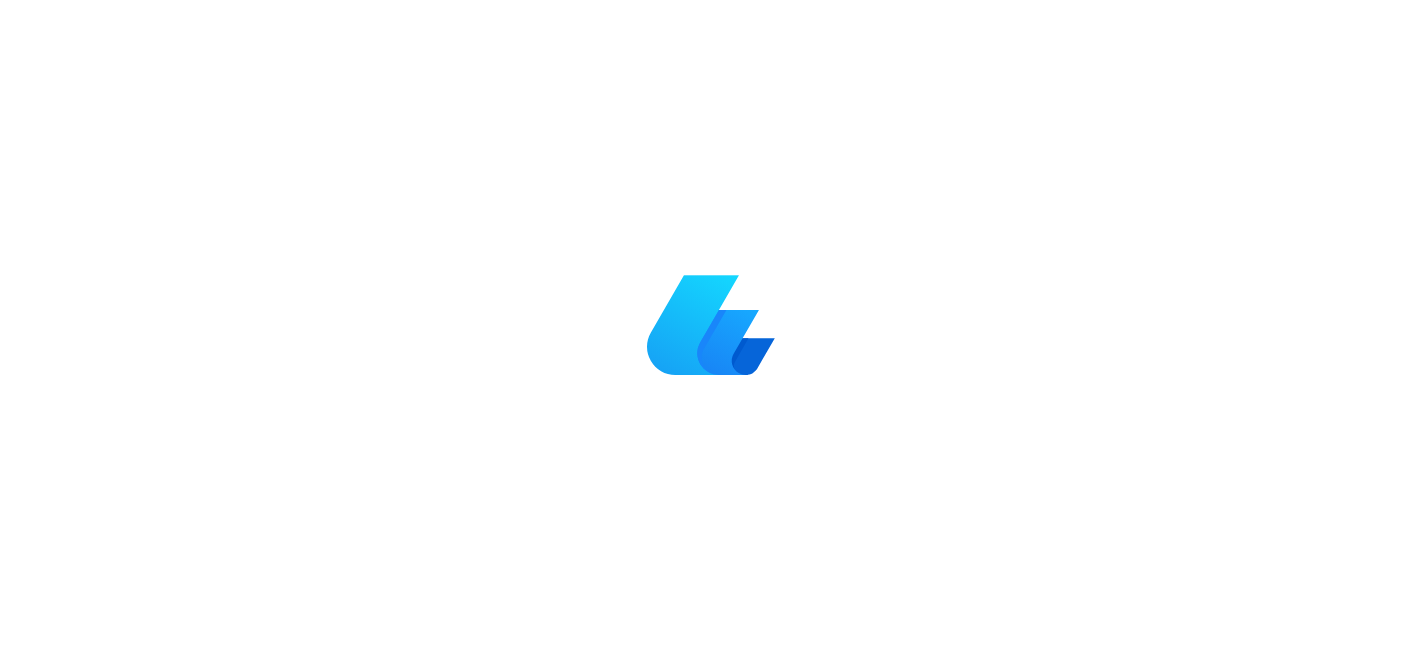 scroll, scrollTop: 0, scrollLeft: 0, axis: both 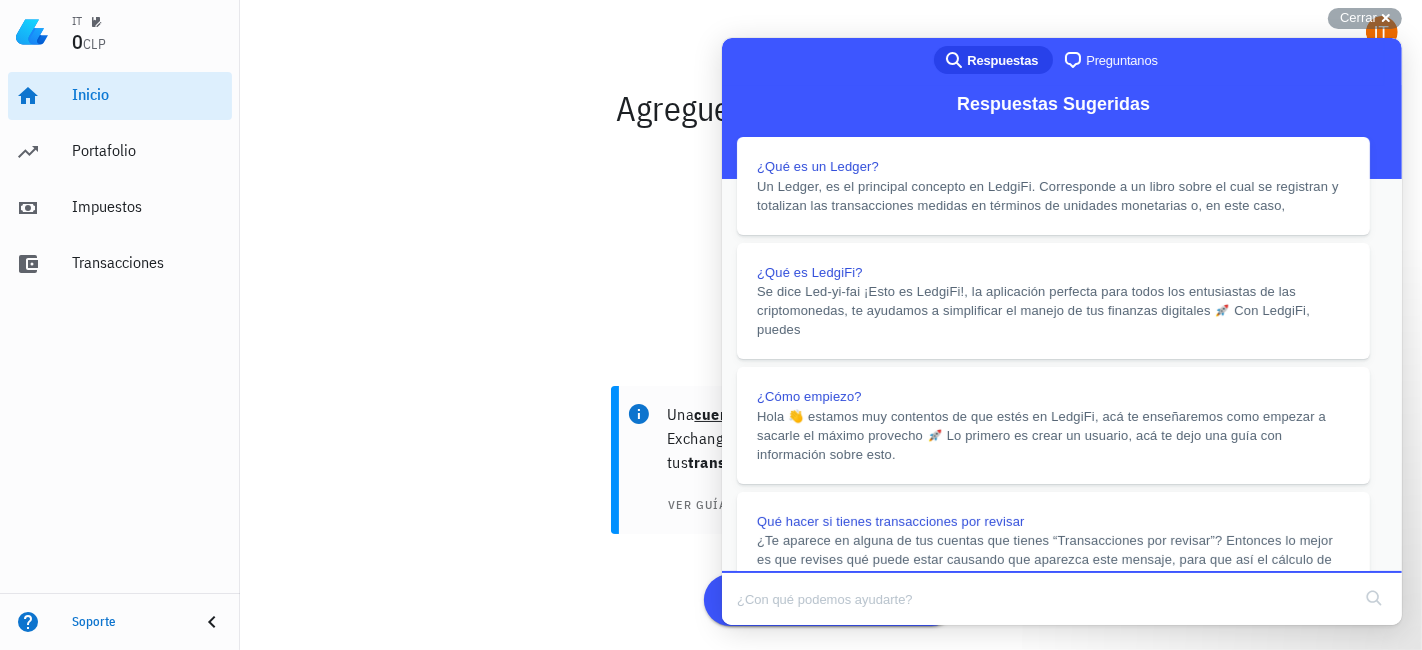 click on "Close" at bounding box center (740, 639) 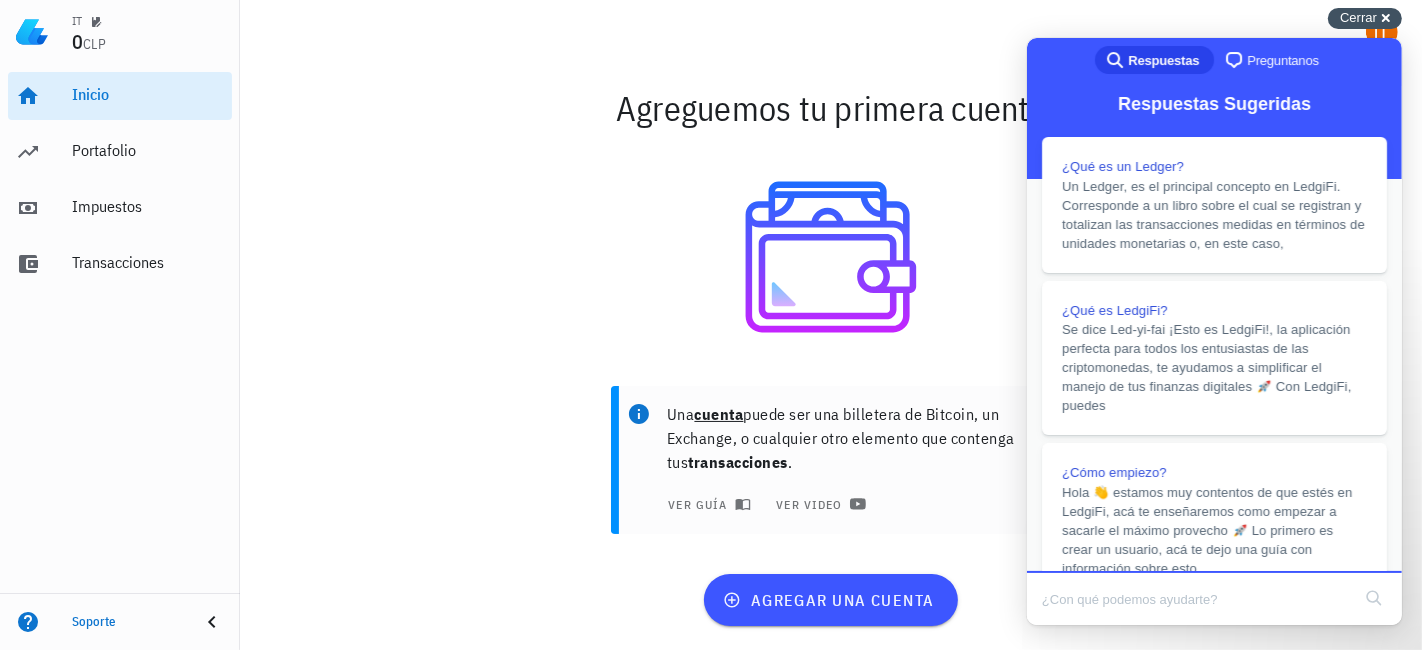 click on "Cerrar cross-small" at bounding box center [1365, 18] 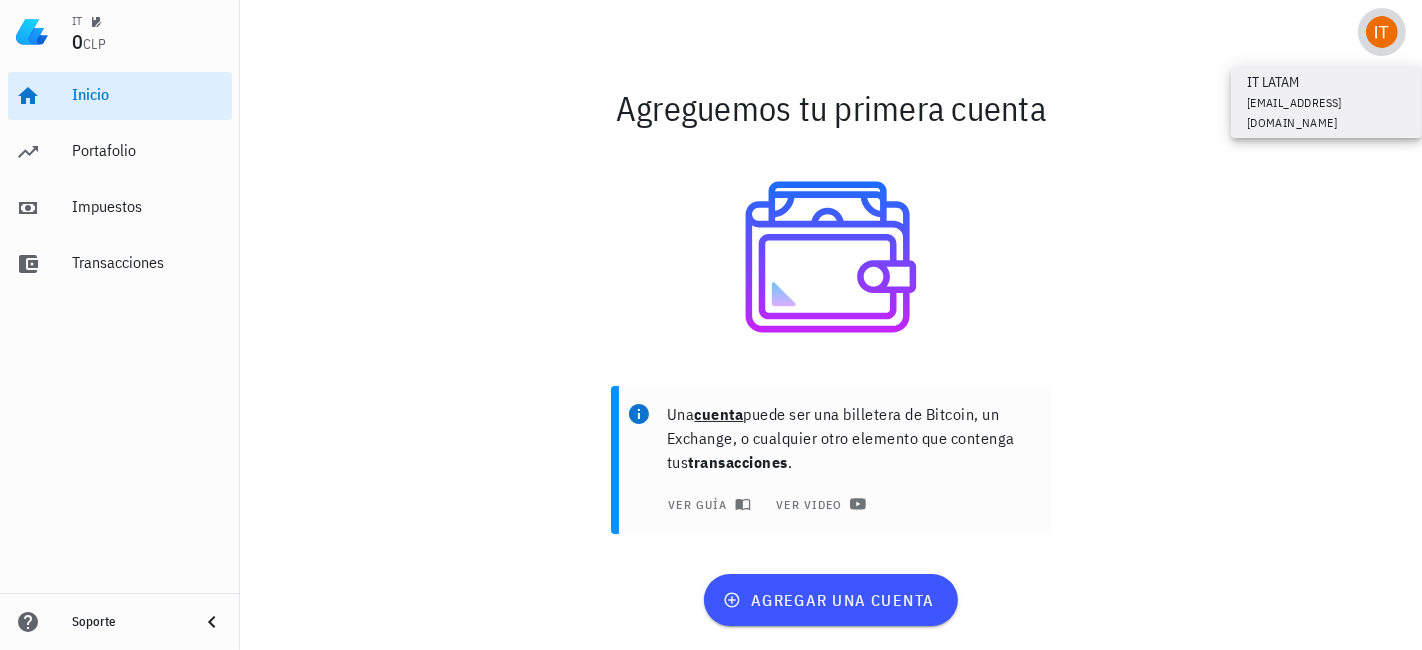 click at bounding box center [1382, 32] 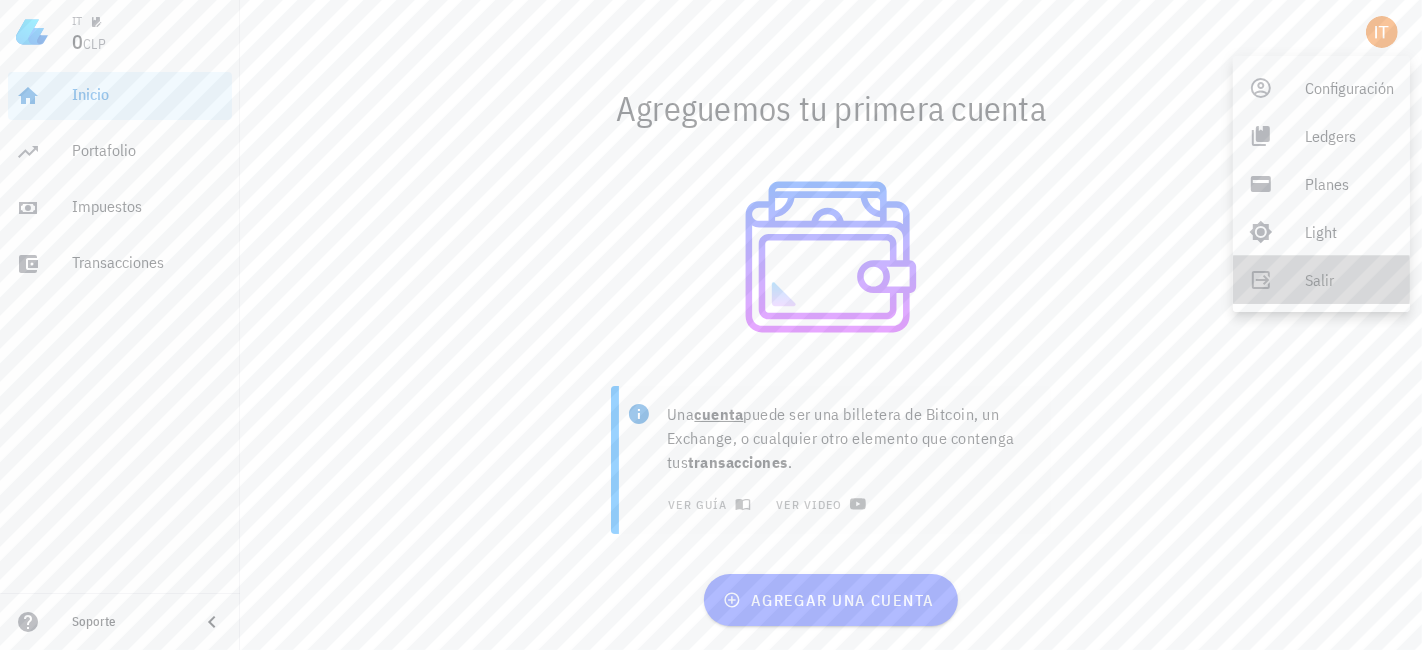 click on "Salir" at bounding box center (1349, 280) 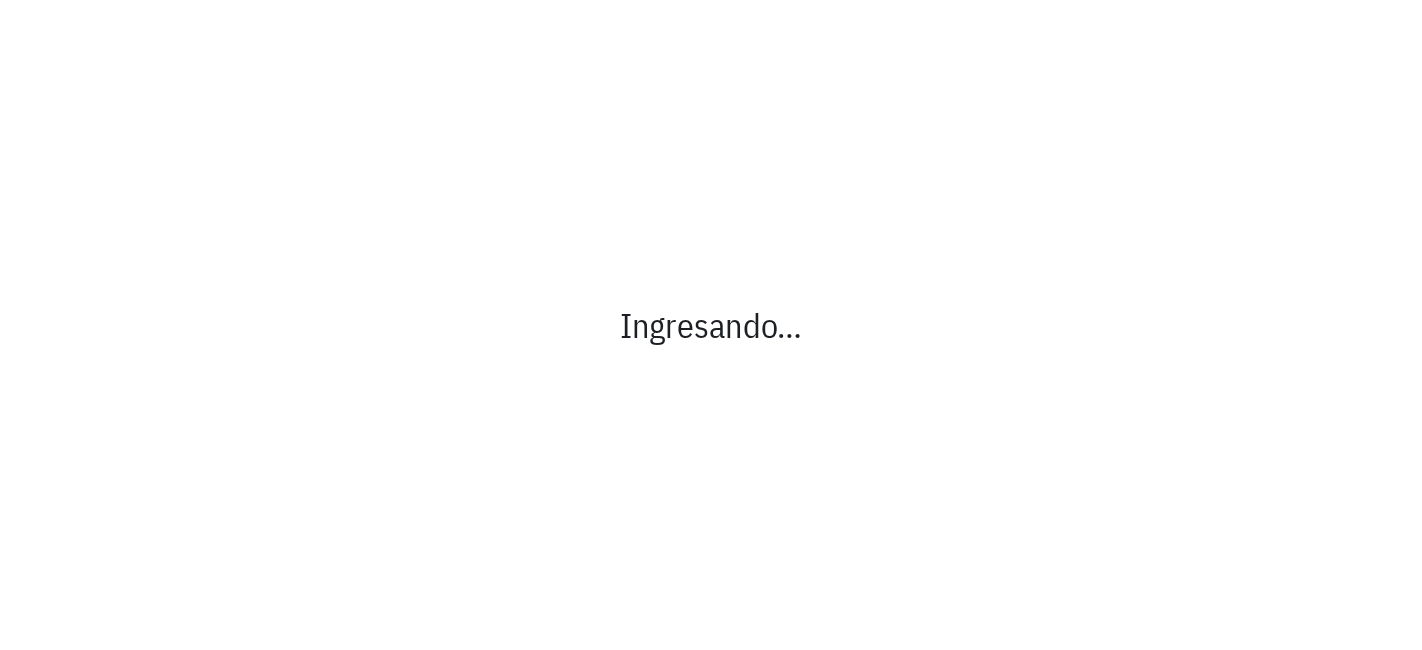 scroll, scrollTop: 0, scrollLeft: 0, axis: both 